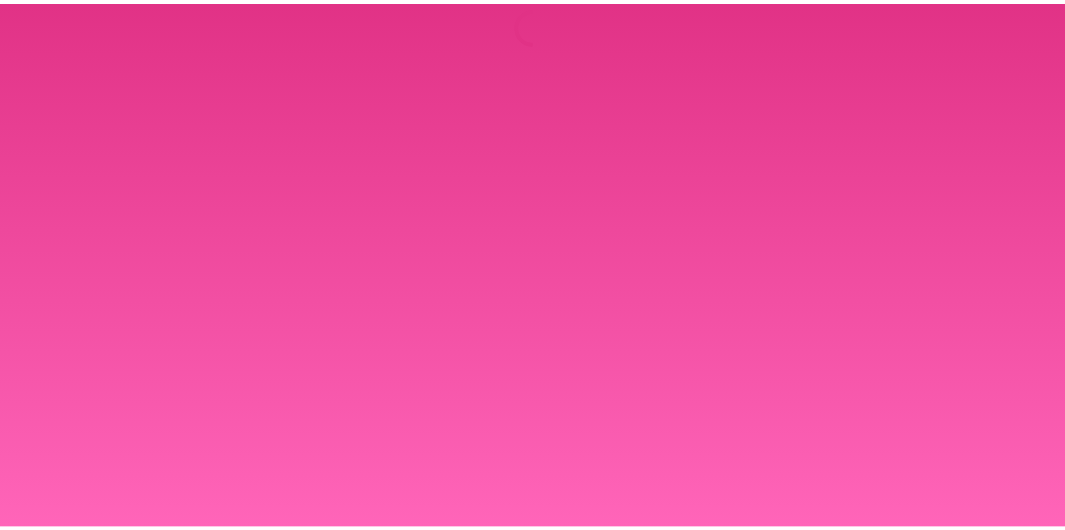 scroll, scrollTop: 0, scrollLeft: 0, axis: both 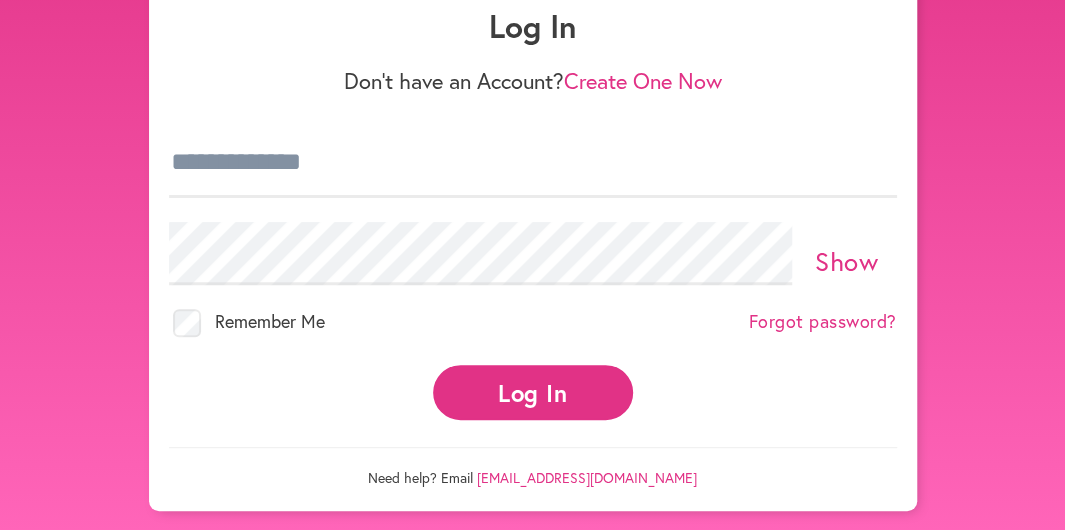 click on "Show" at bounding box center [846, 261] 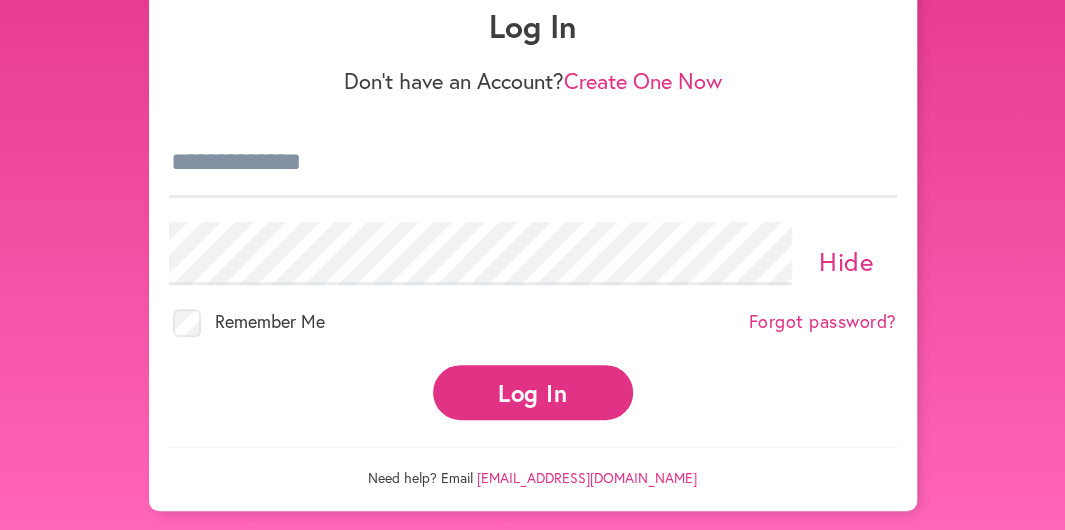 click on "Log In" at bounding box center [533, 392] 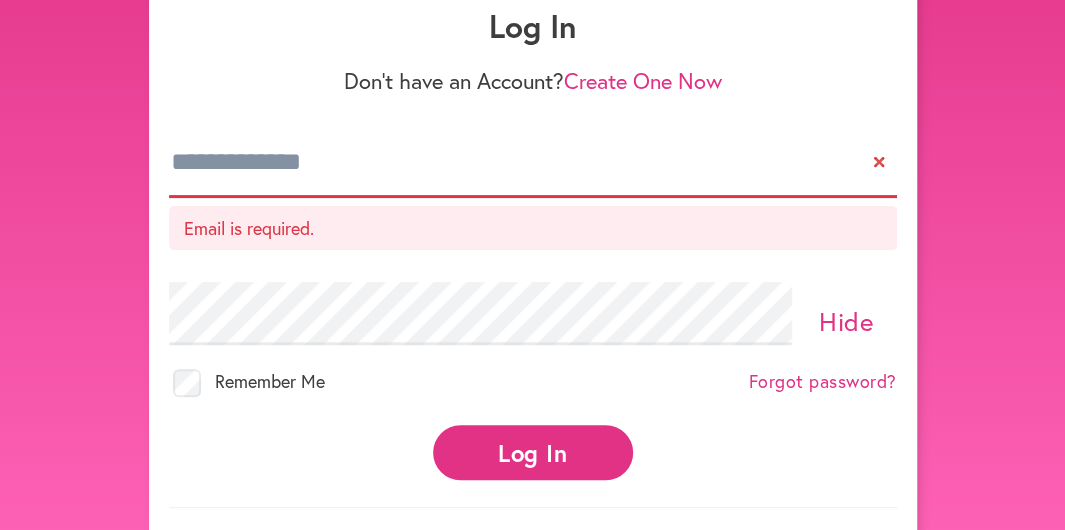 click on "Email is required." at bounding box center (533, 228) 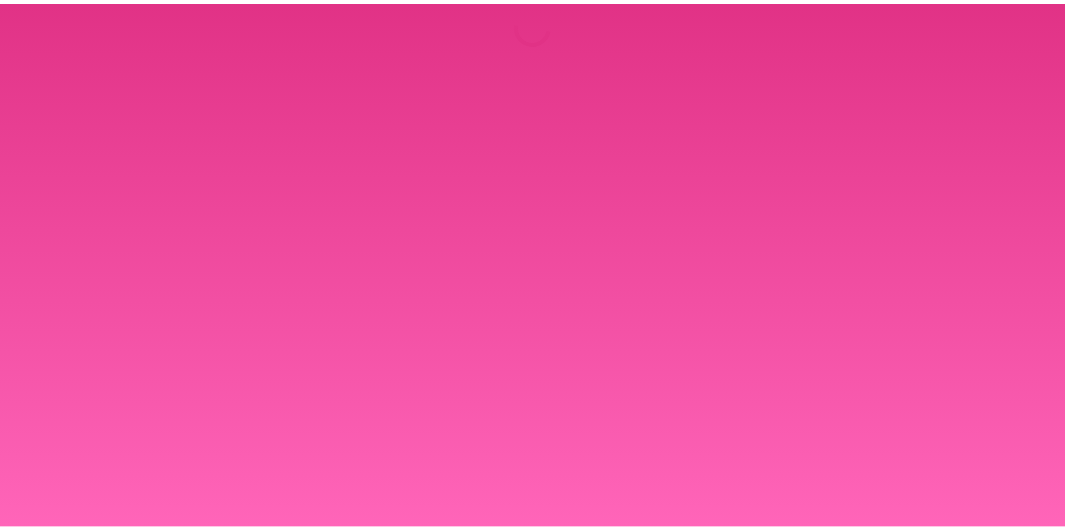 scroll, scrollTop: 0, scrollLeft: 0, axis: both 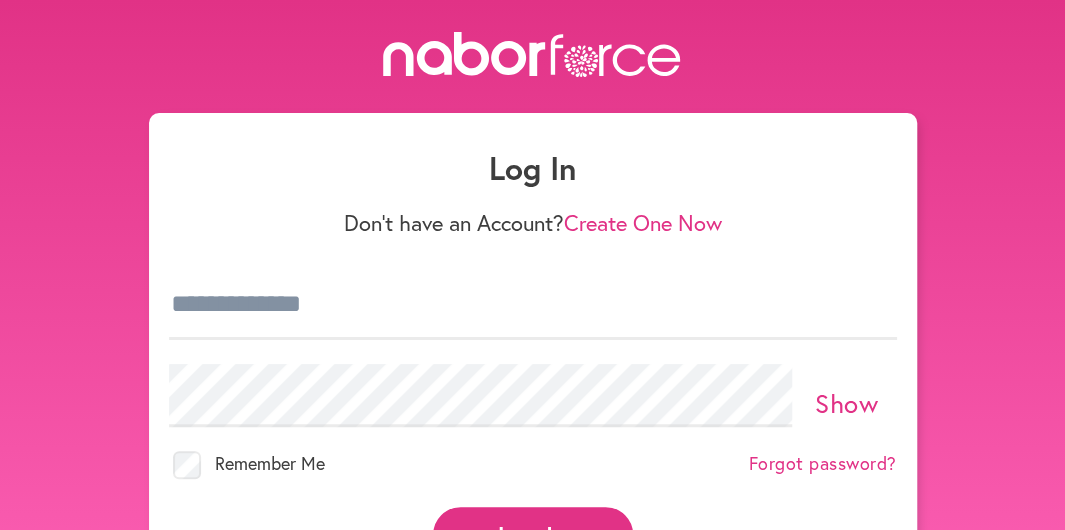 click on "Show" at bounding box center [846, 403] 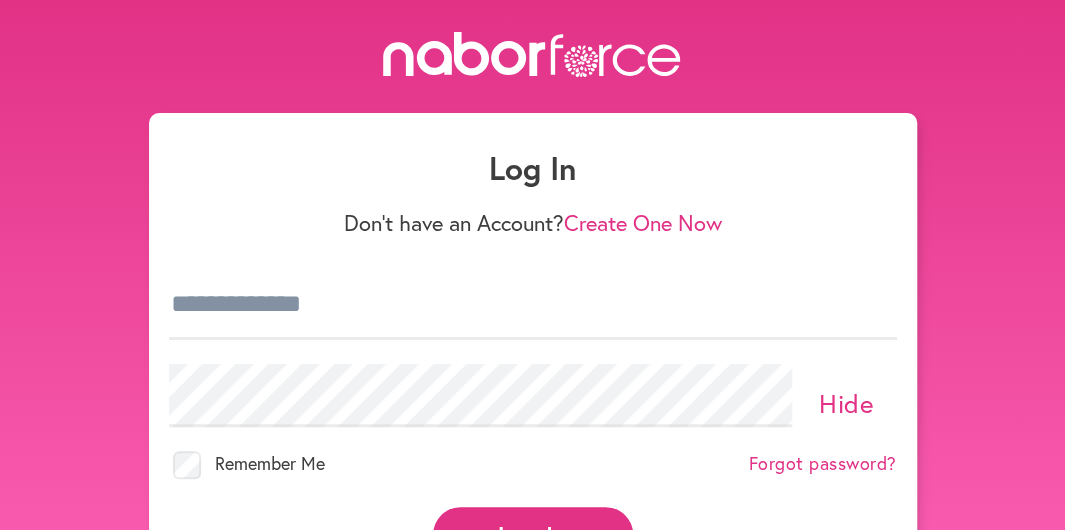 click on "Hide" at bounding box center [846, 403] 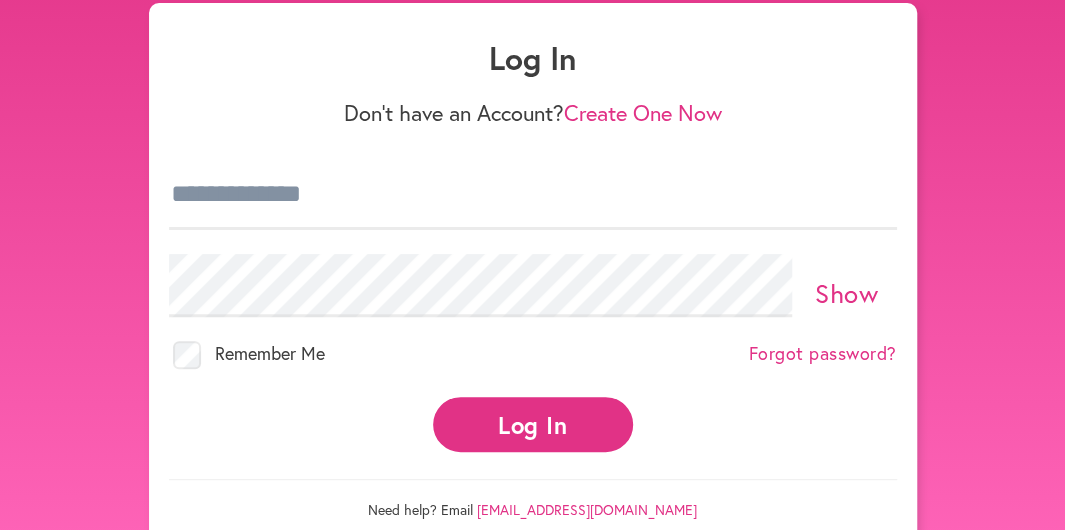 scroll, scrollTop: 142, scrollLeft: 0, axis: vertical 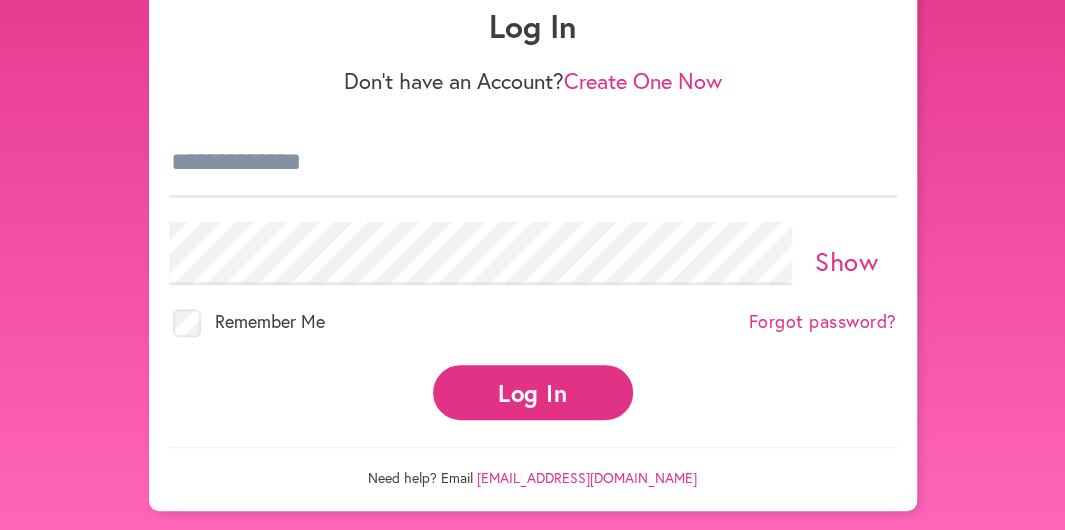 click on "Log In" at bounding box center [533, 392] 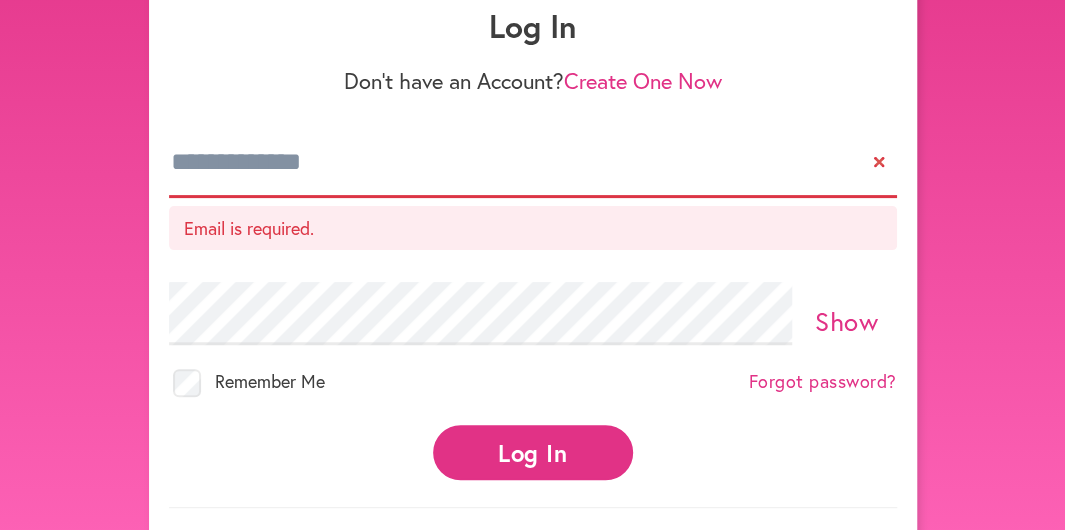 click on "Email is required." at bounding box center [533, 228] 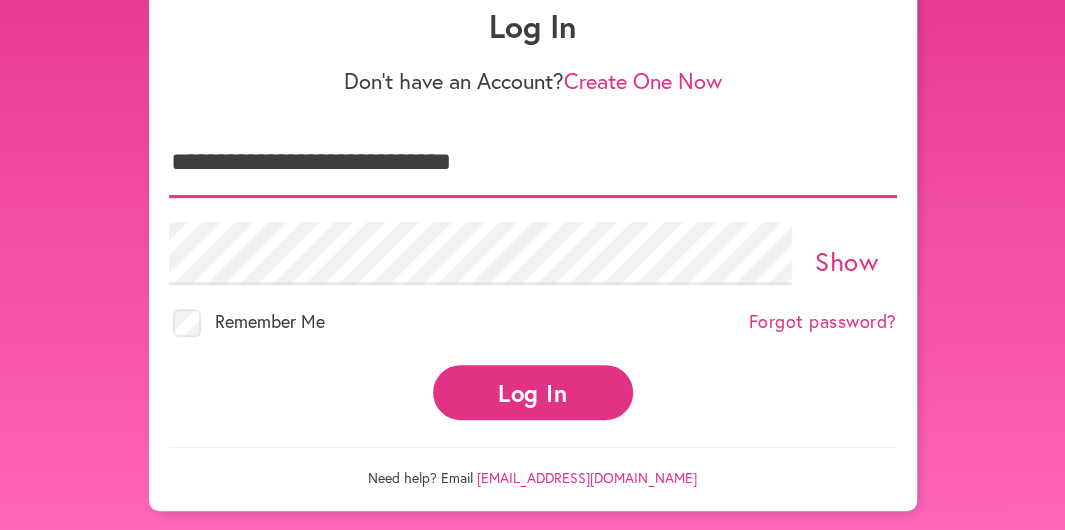 type on "**********" 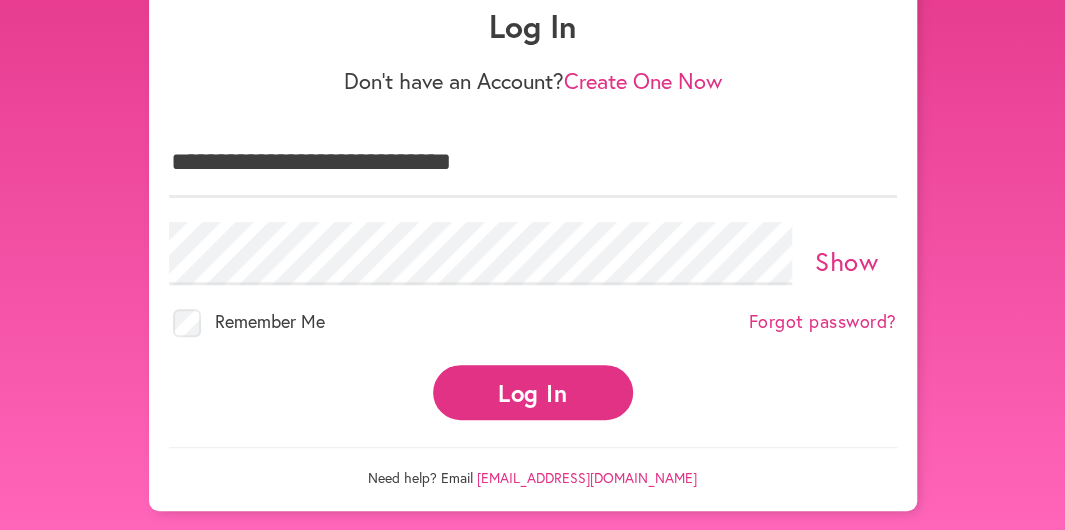 click on "Log In" at bounding box center (533, 392) 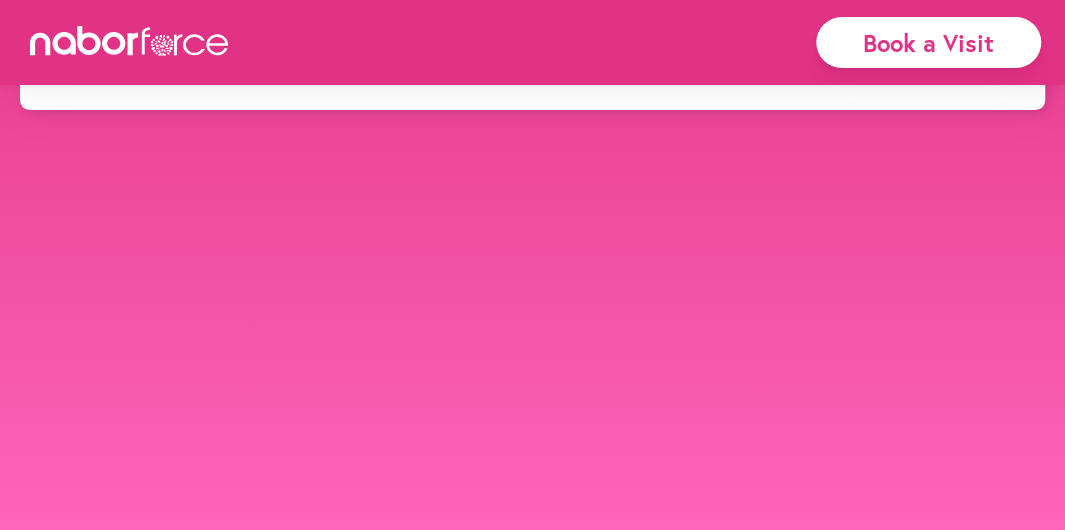 scroll, scrollTop: 0, scrollLeft: 0, axis: both 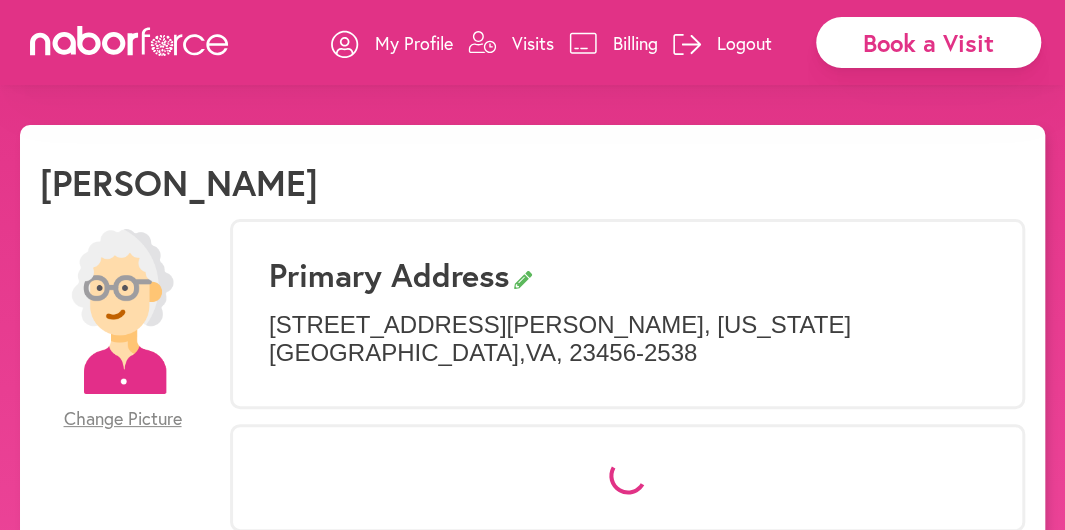 select on "*" 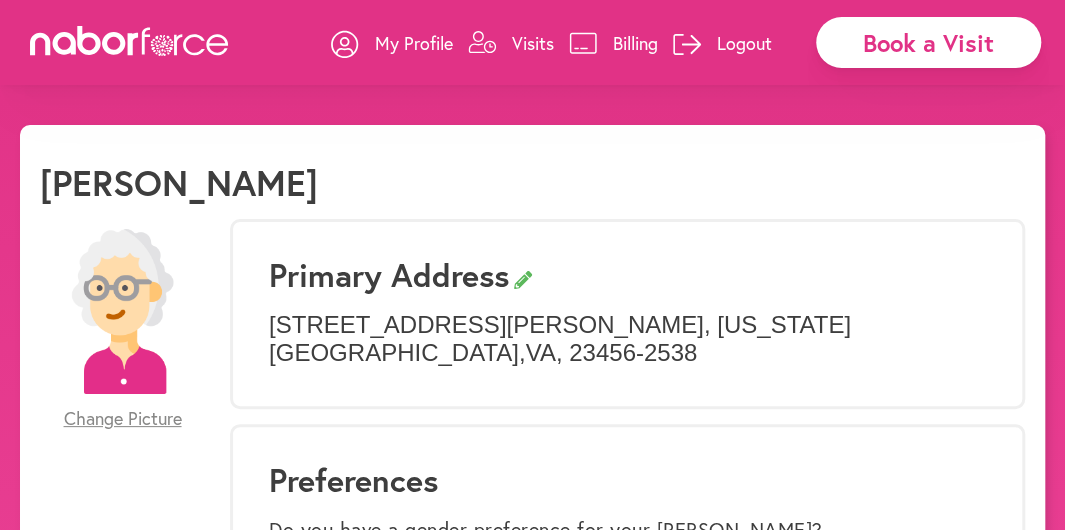 scroll, scrollTop: 200, scrollLeft: 0, axis: vertical 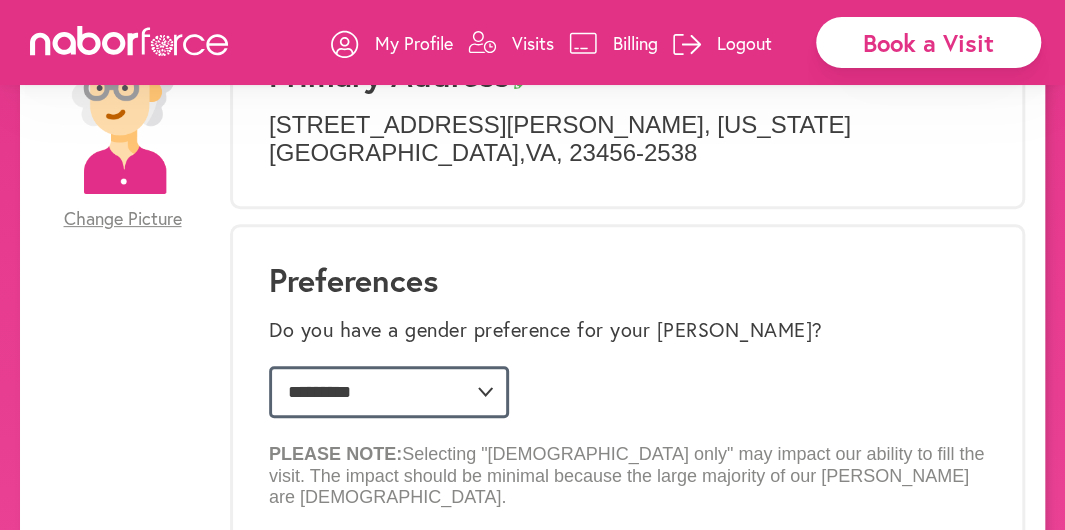 click on "**********" at bounding box center (389, 392) 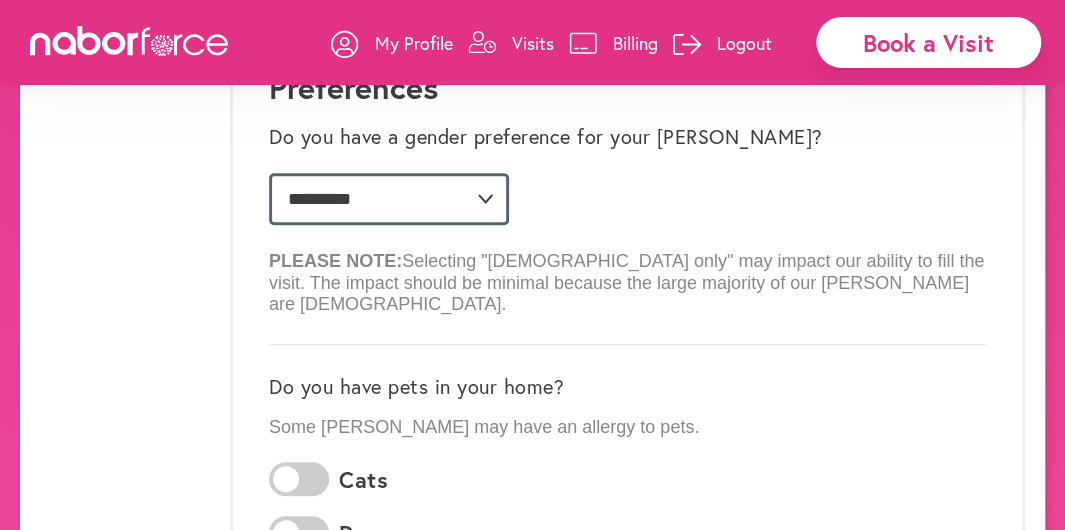 scroll, scrollTop: 400, scrollLeft: 0, axis: vertical 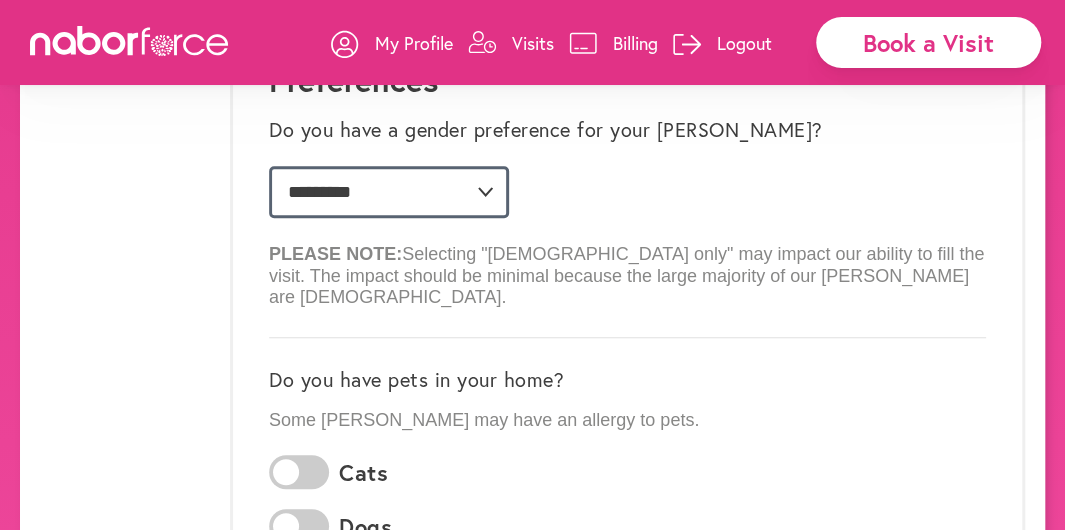 click on "**********" at bounding box center [389, 192] 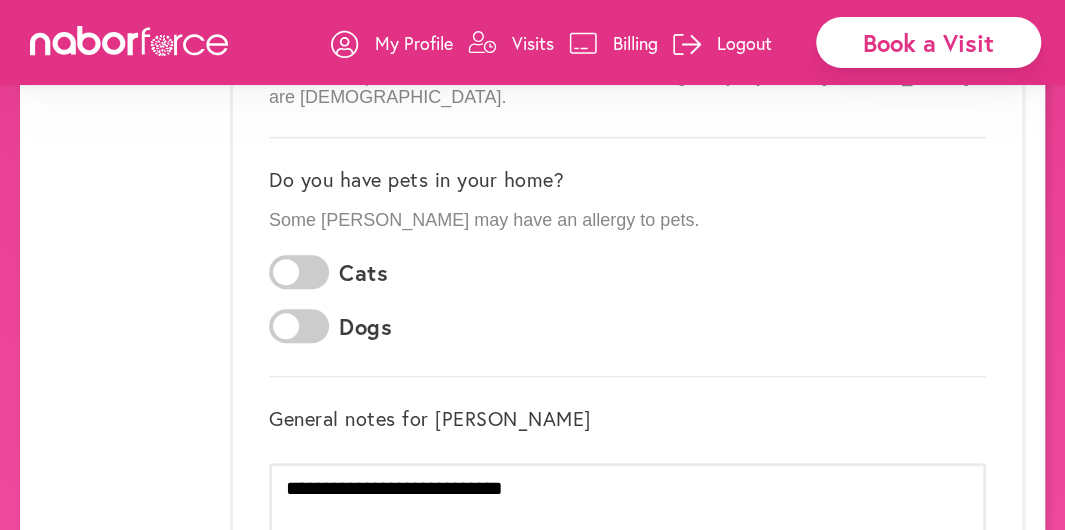 scroll, scrollTop: 800, scrollLeft: 0, axis: vertical 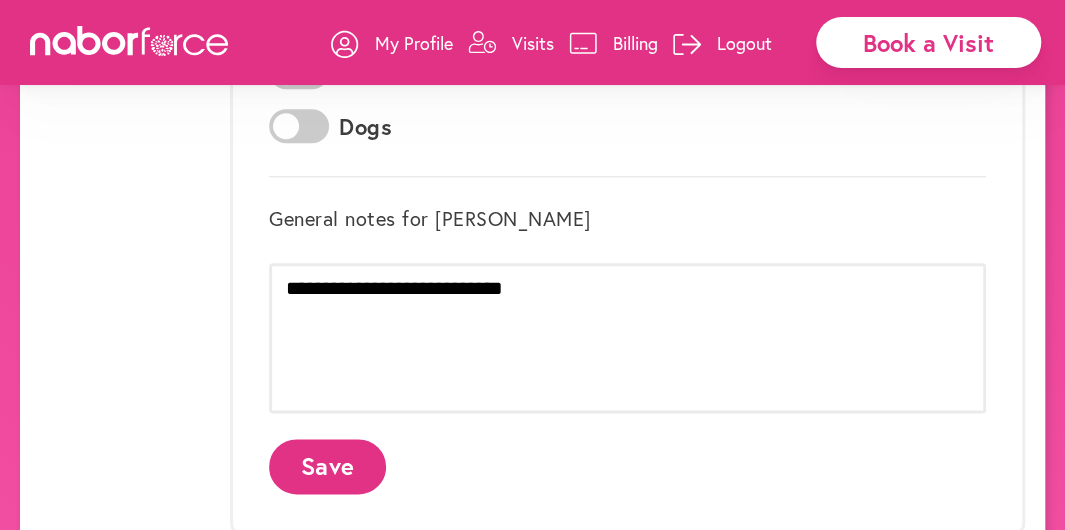 click on "Save" 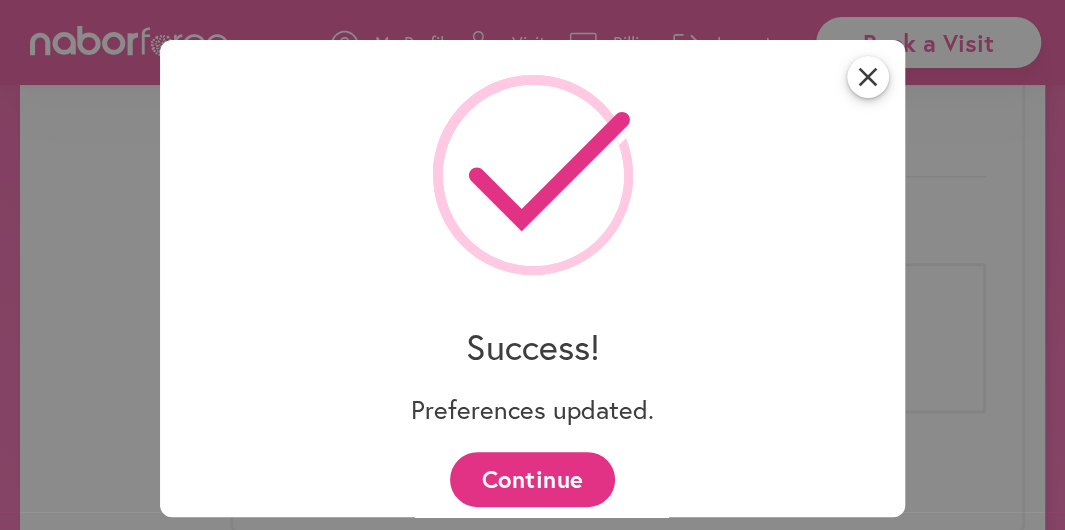 scroll, scrollTop: 0, scrollLeft: 0, axis: both 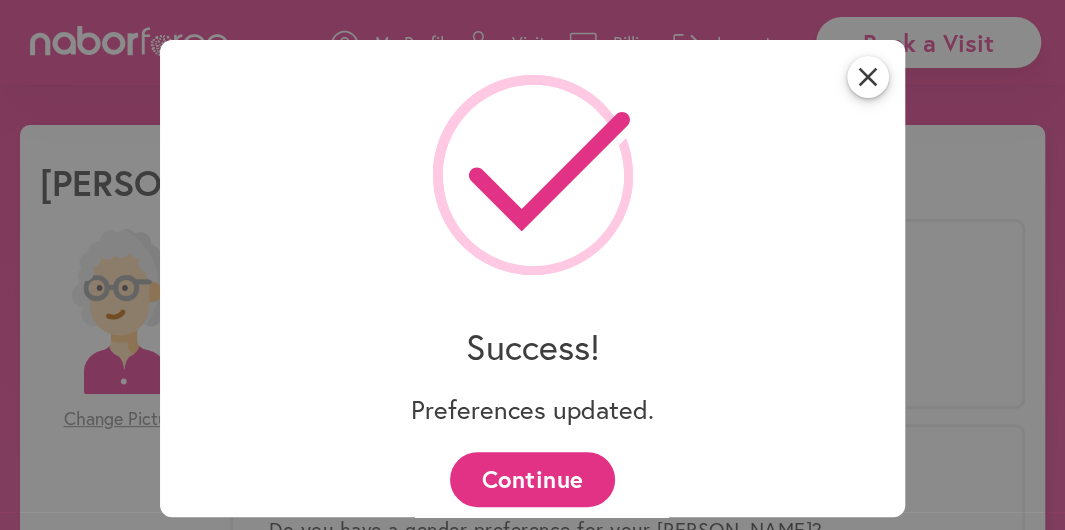 click on "Continue" at bounding box center [532, 479] 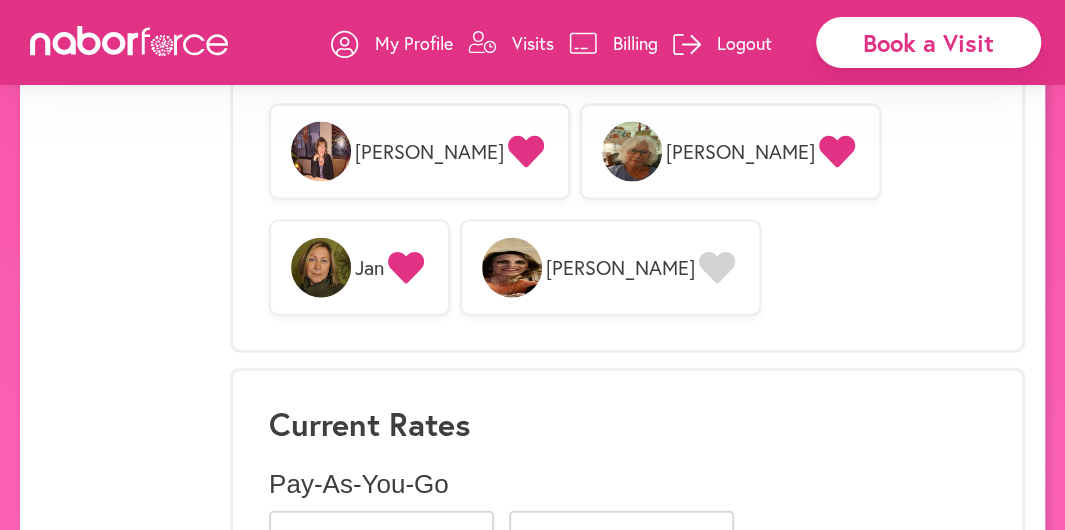 scroll, scrollTop: 1800, scrollLeft: 0, axis: vertical 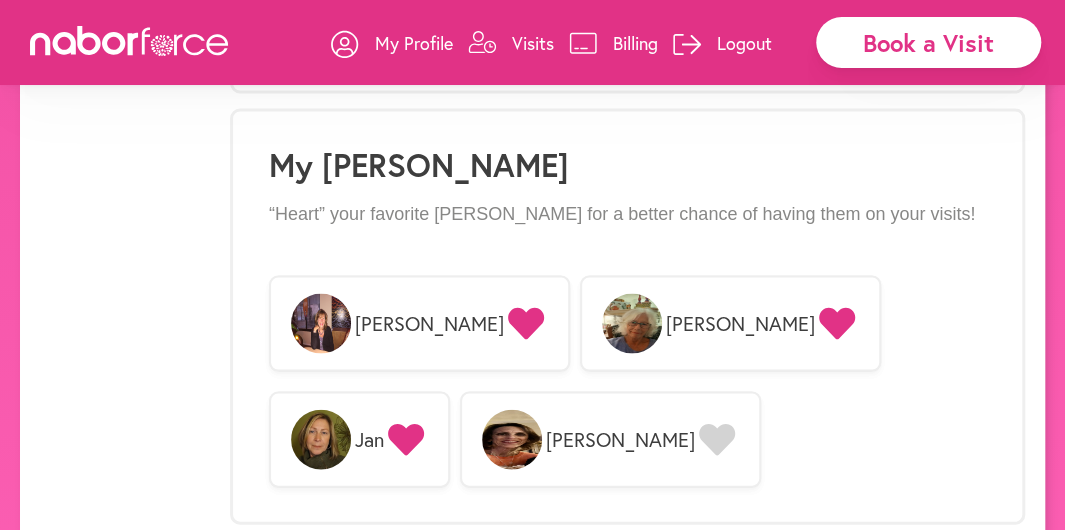 drag, startPoint x: 1071, startPoint y: 390, endPoint x: 564, endPoint y: 389, distance: 507.00098 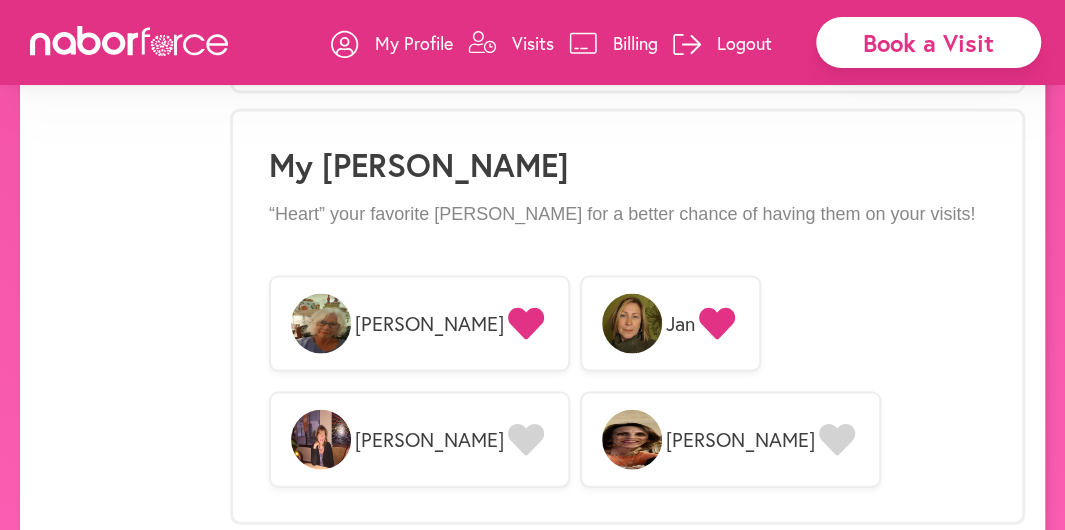 click on "Jan" at bounding box center (680, 324) 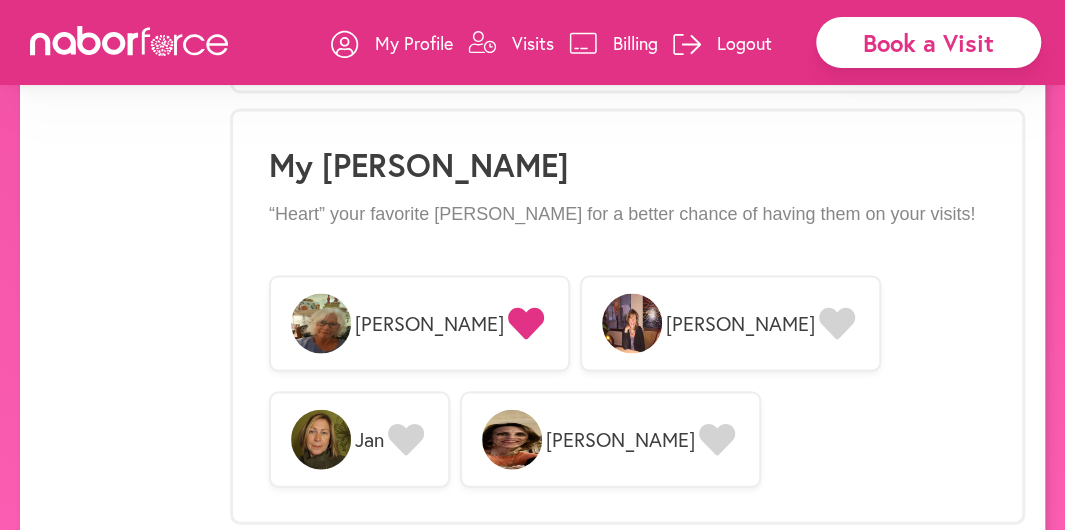 click 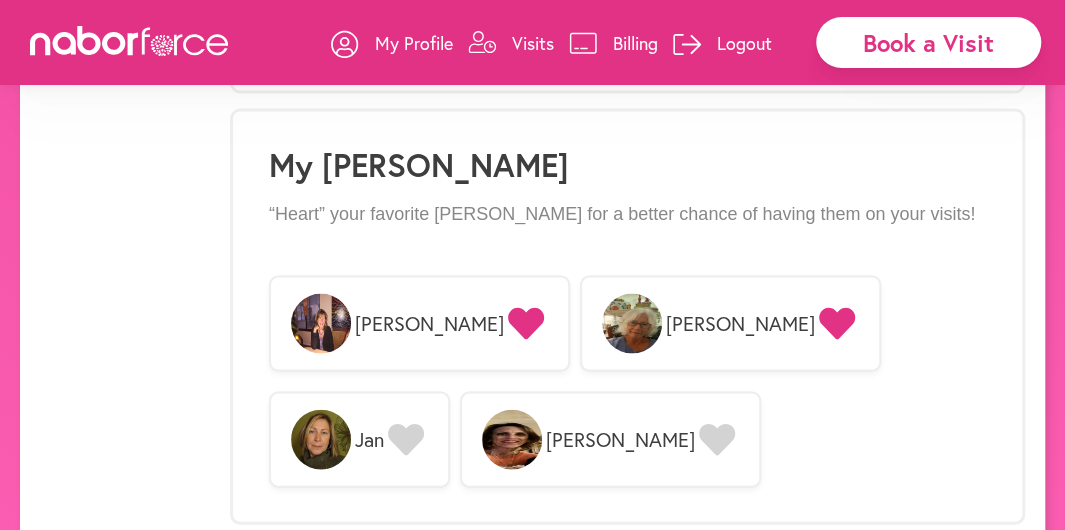 click 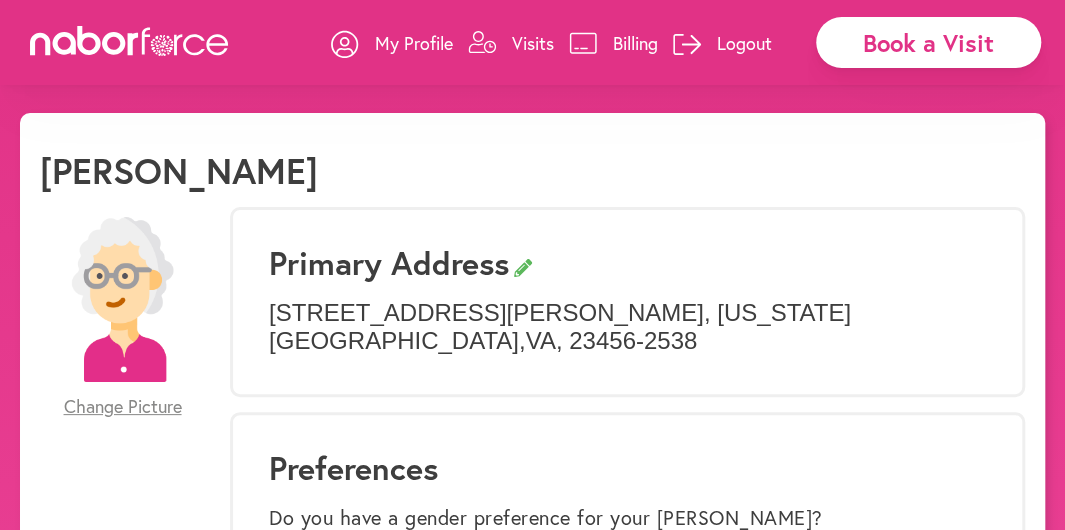 scroll, scrollTop: 0, scrollLeft: 0, axis: both 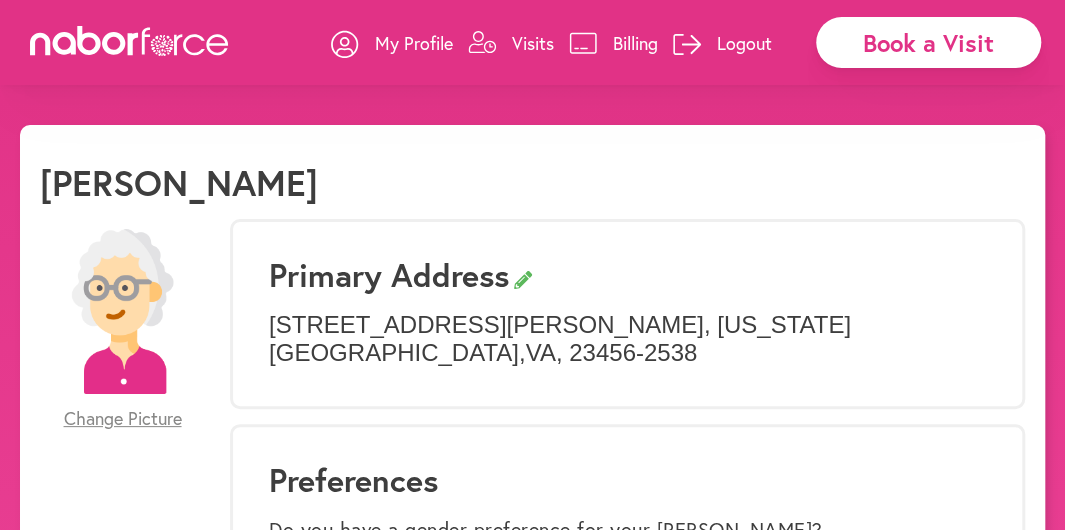 click on "My Profile" at bounding box center [414, 43] 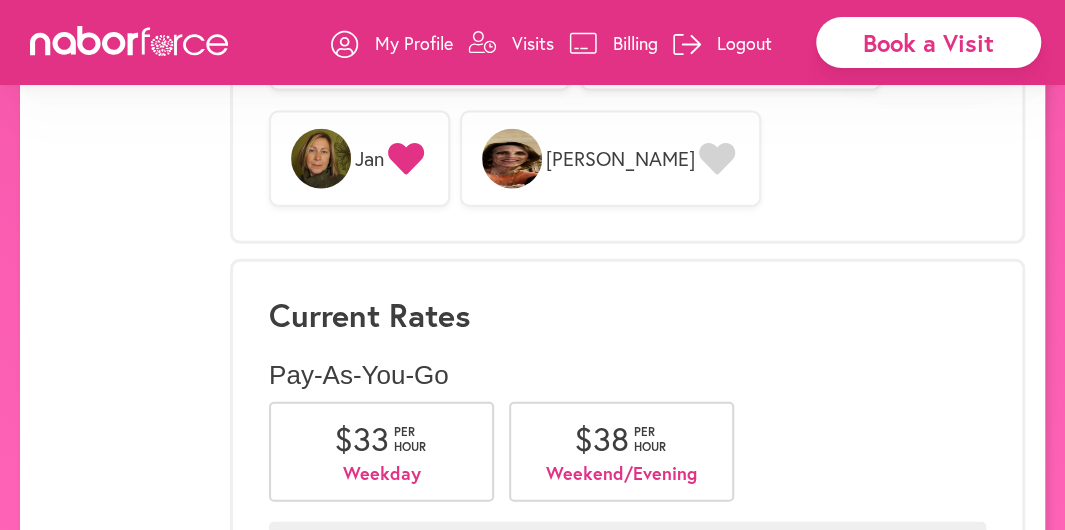 scroll, scrollTop: 1942, scrollLeft: 0, axis: vertical 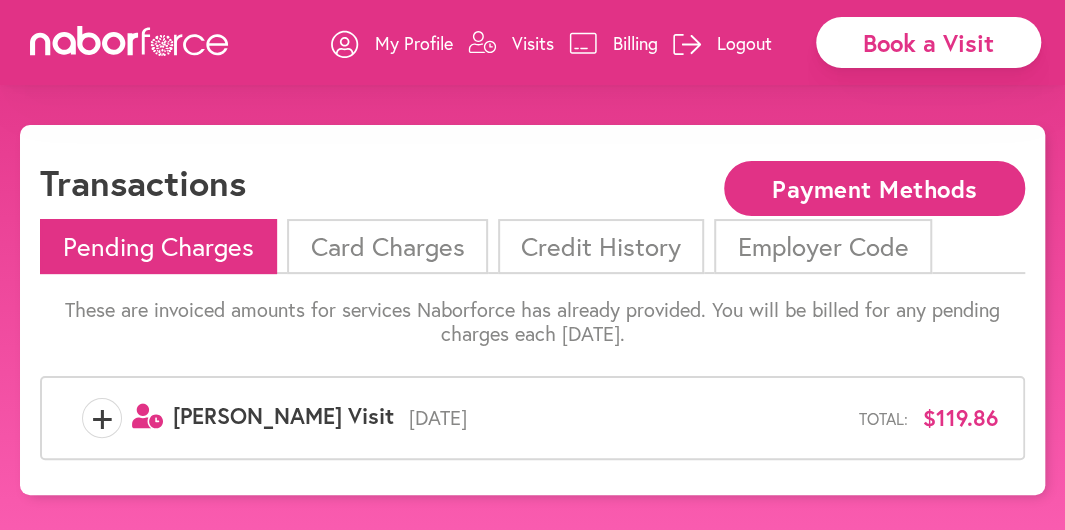 click on "Nabor Visit" at bounding box center [283, 415] 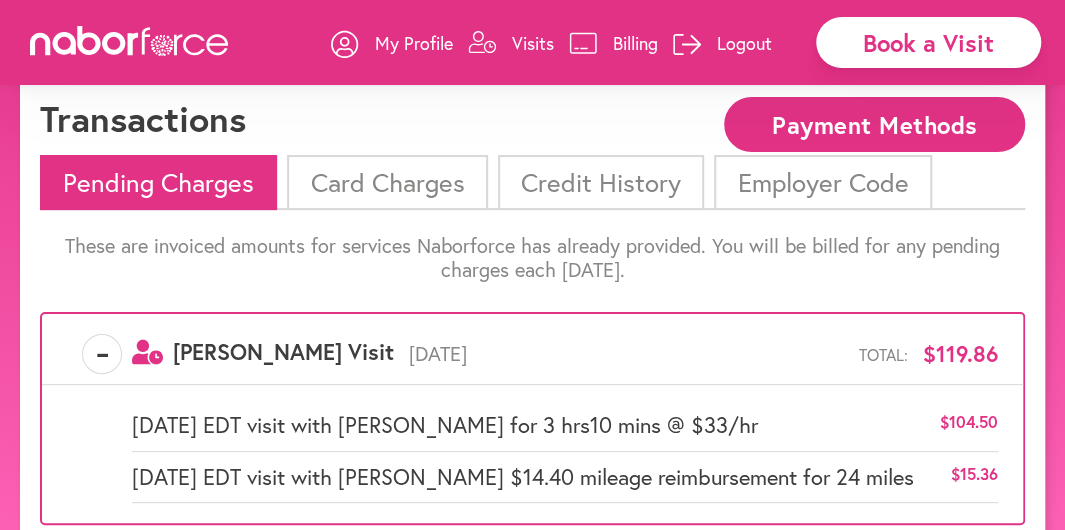 scroll, scrollTop: 125, scrollLeft: 0, axis: vertical 